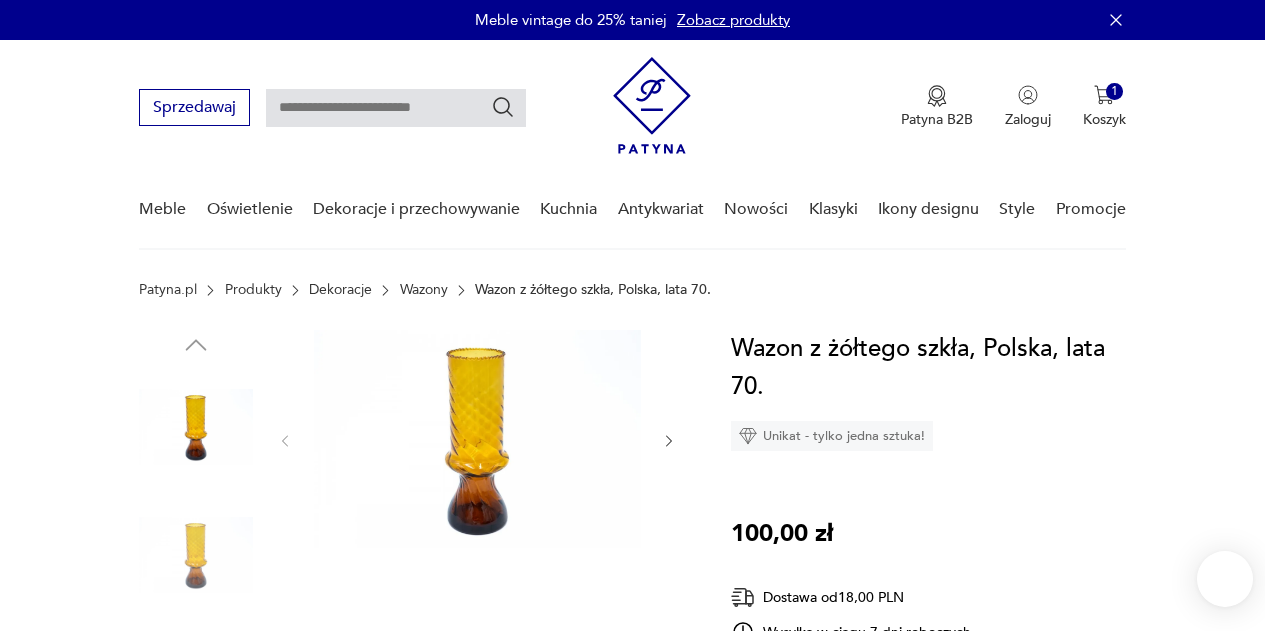 scroll, scrollTop: 0, scrollLeft: 0, axis: both 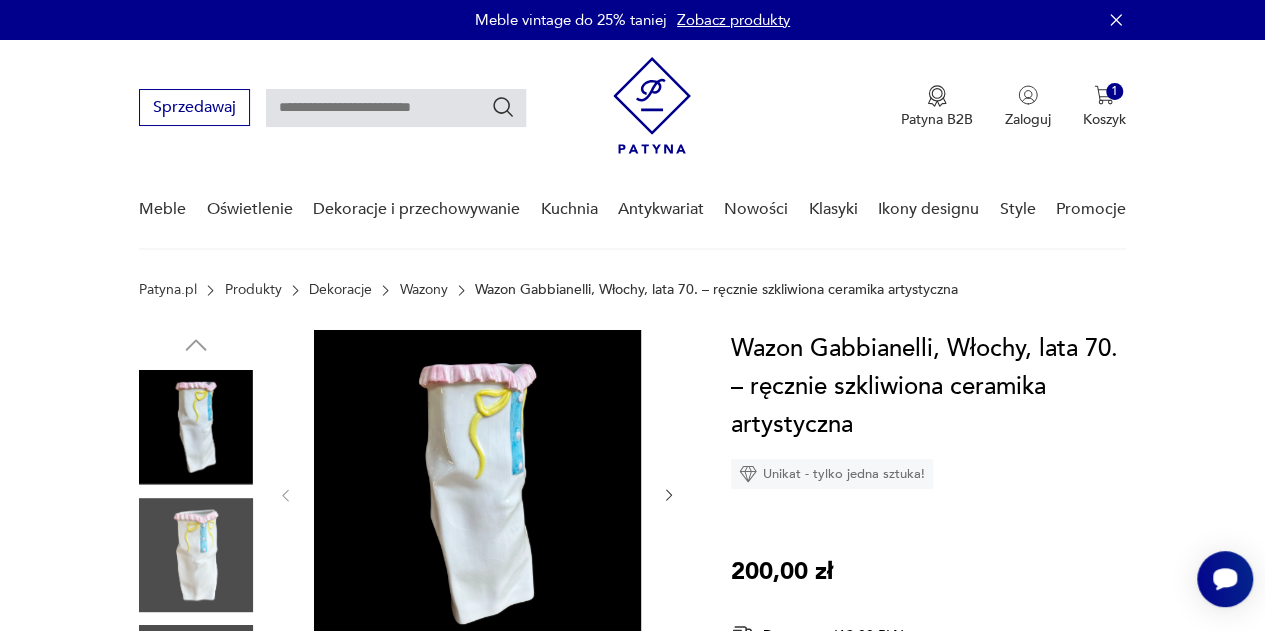 click at bounding box center (196, 555) 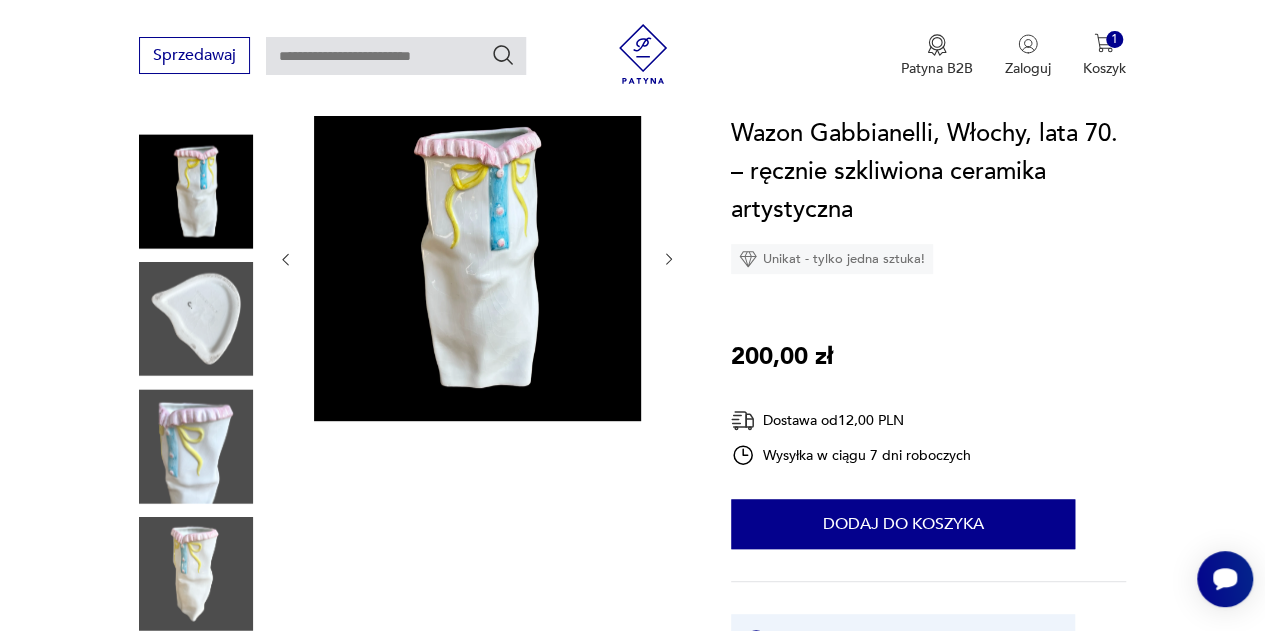 scroll, scrollTop: 238, scrollLeft: 0, axis: vertical 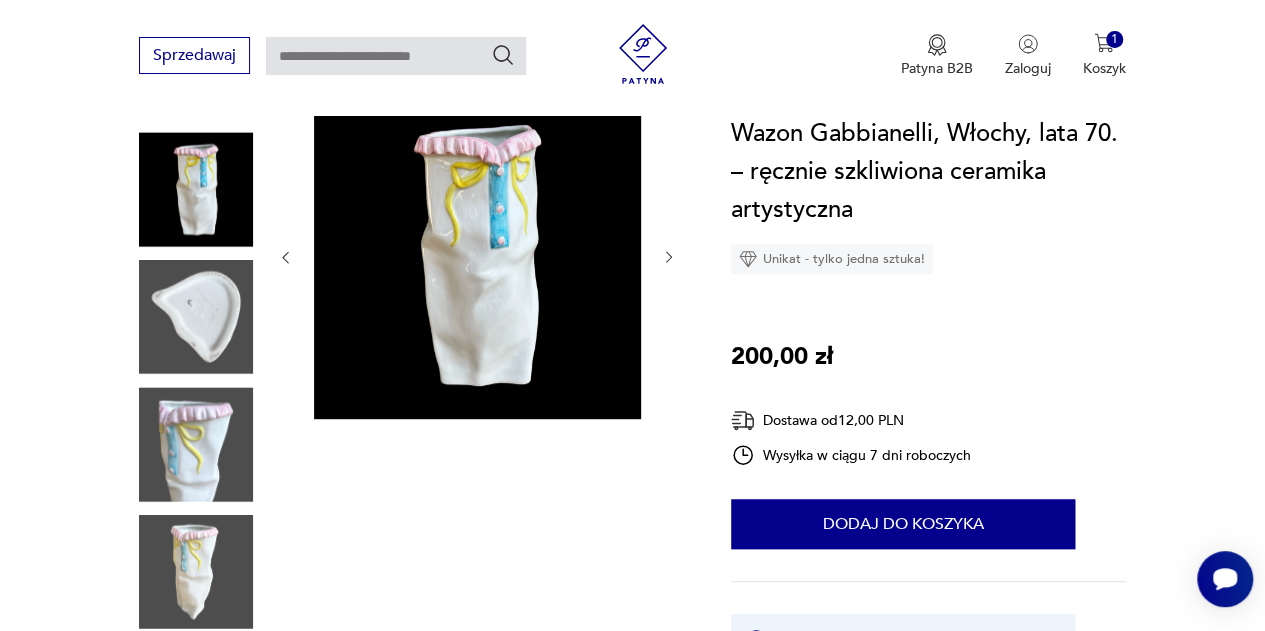 click at bounding box center [196, 572] 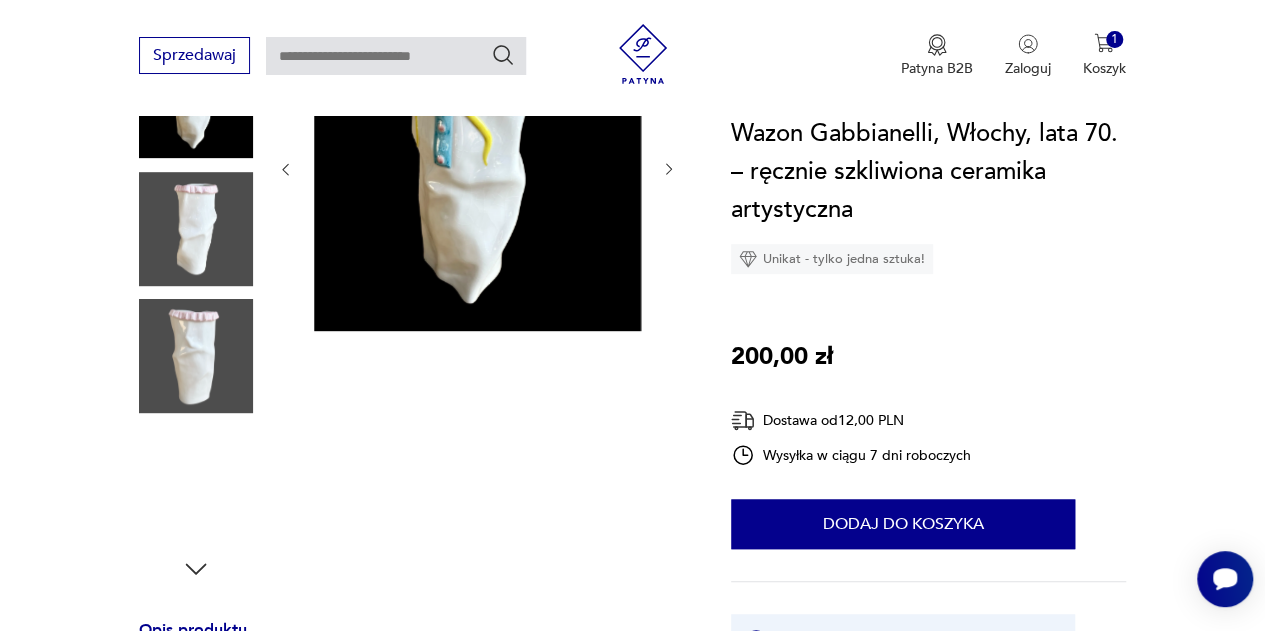 scroll, scrollTop: 327, scrollLeft: 0, axis: vertical 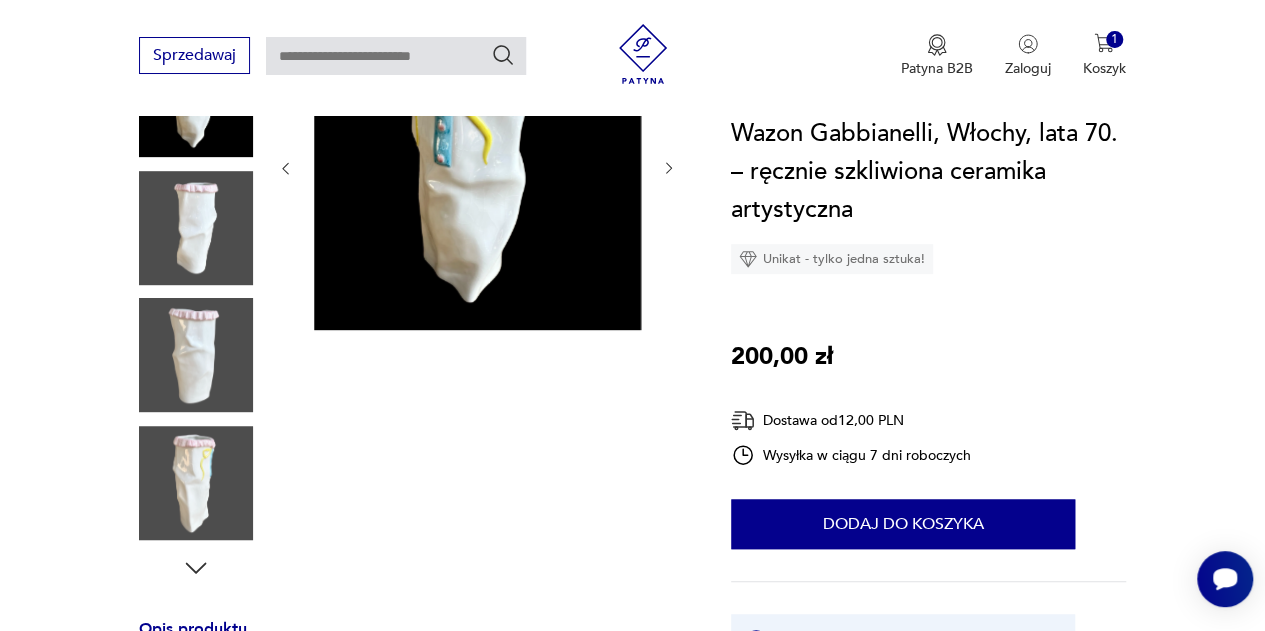 click at bounding box center (196, 483) 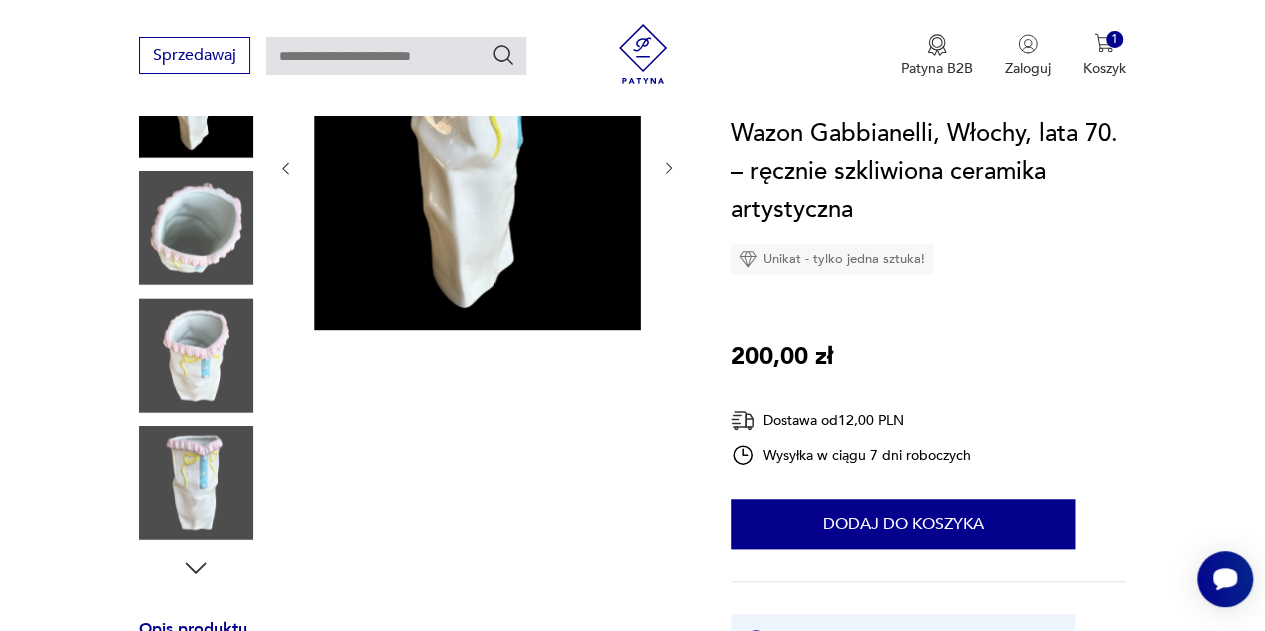 click at bounding box center [196, 483] 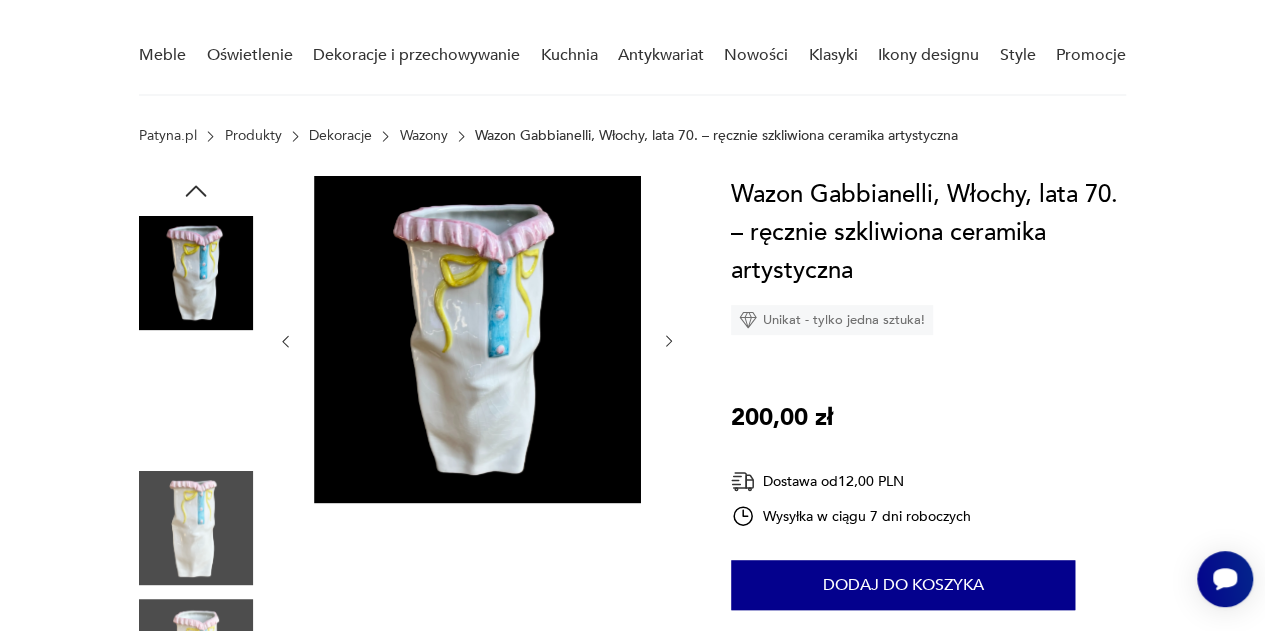 scroll, scrollTop: 151, scrollLeft: 0, axis: vertical 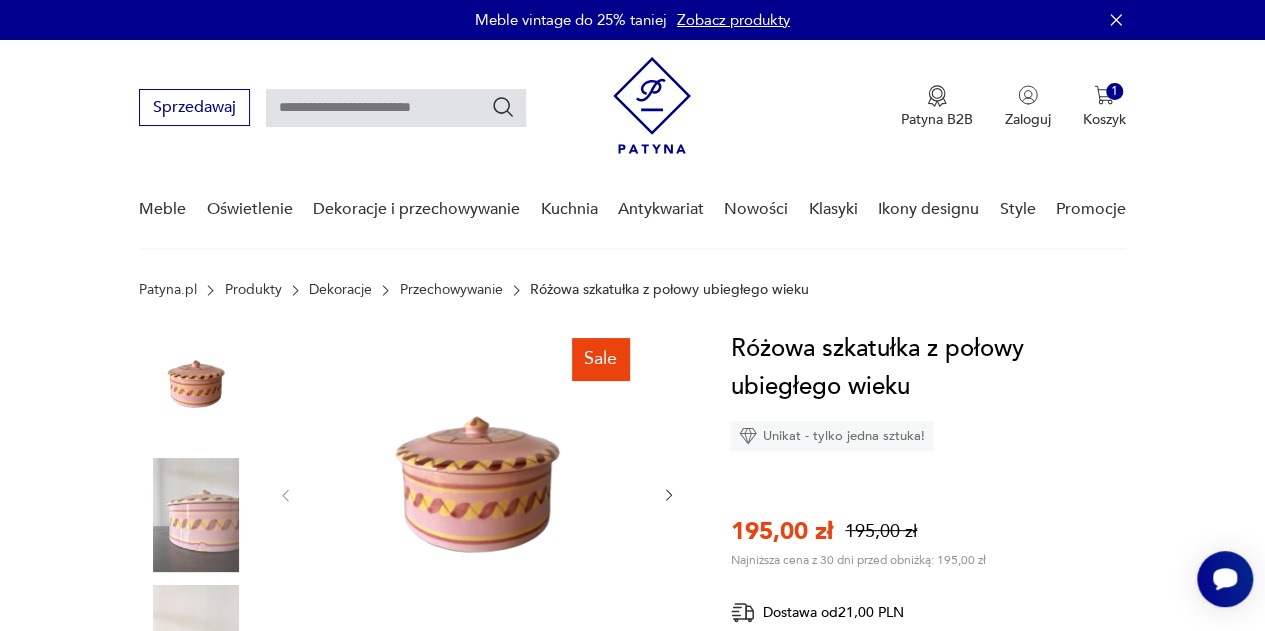 click at bounding box center (196, 515) 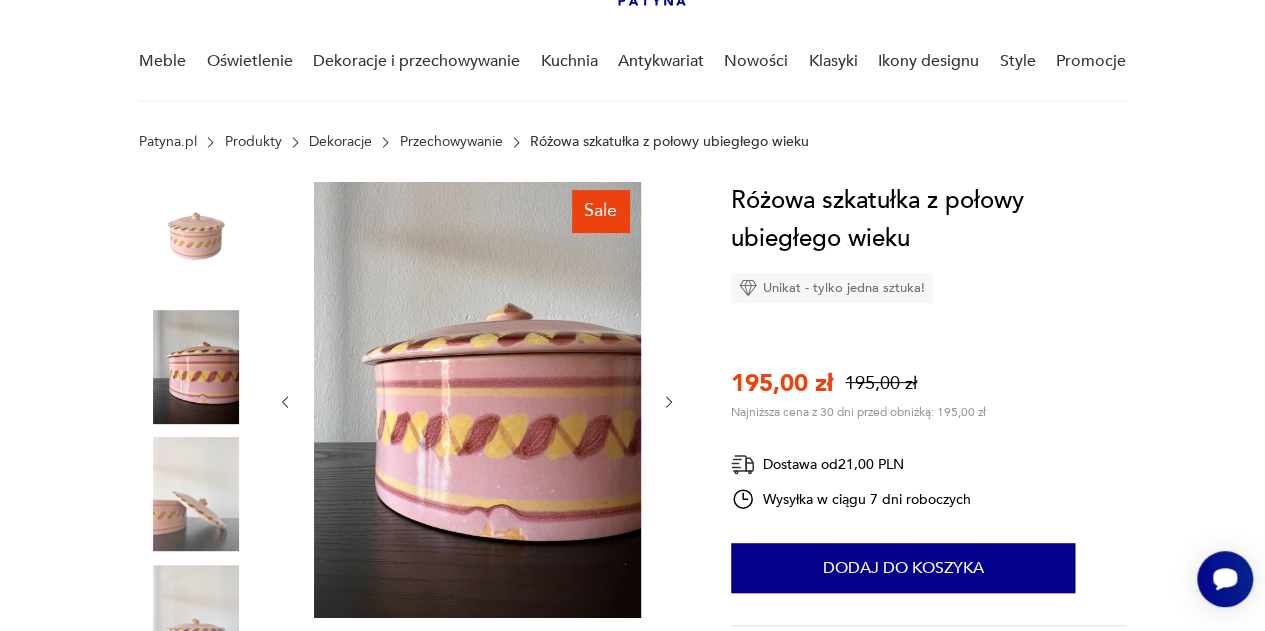 click at bounding box center (196, 494) 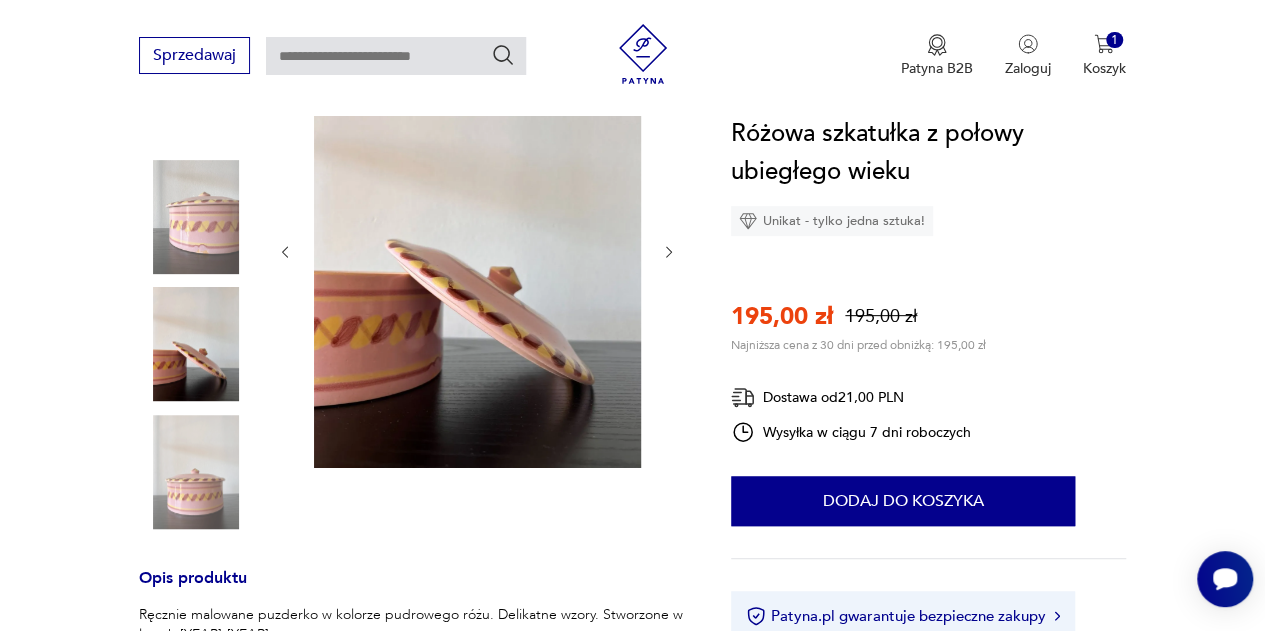 scroll, scrollTop: 301, scrollLeft: 0, axis: vertical 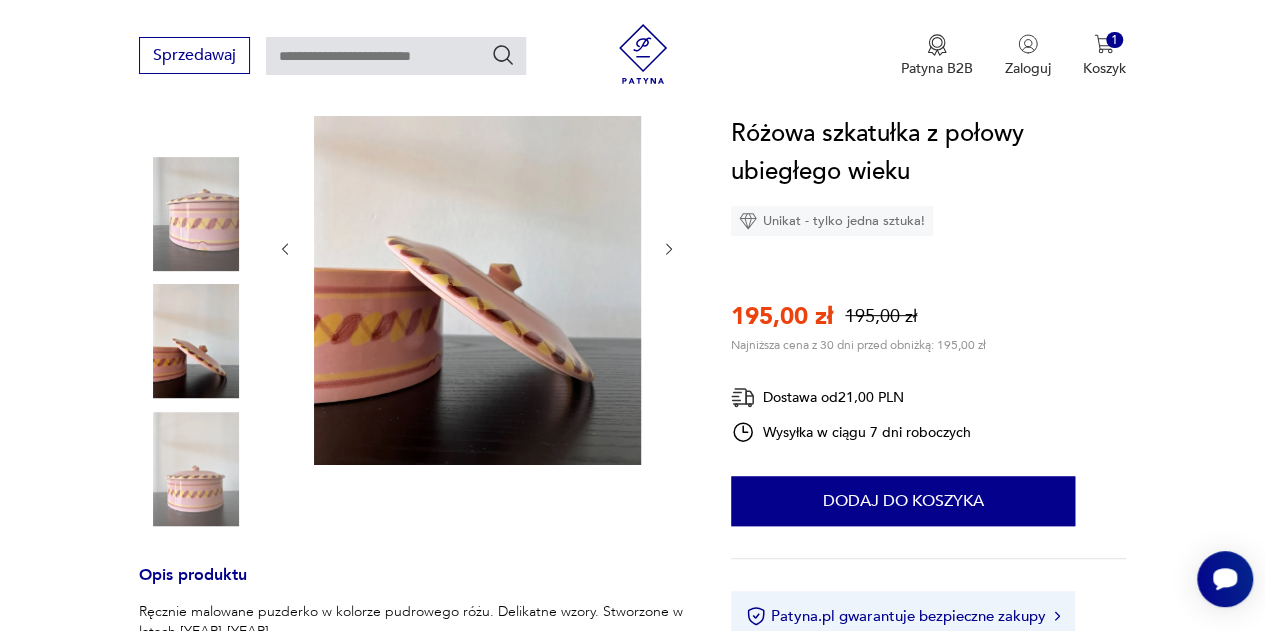 click at bounding box center (196, 469) 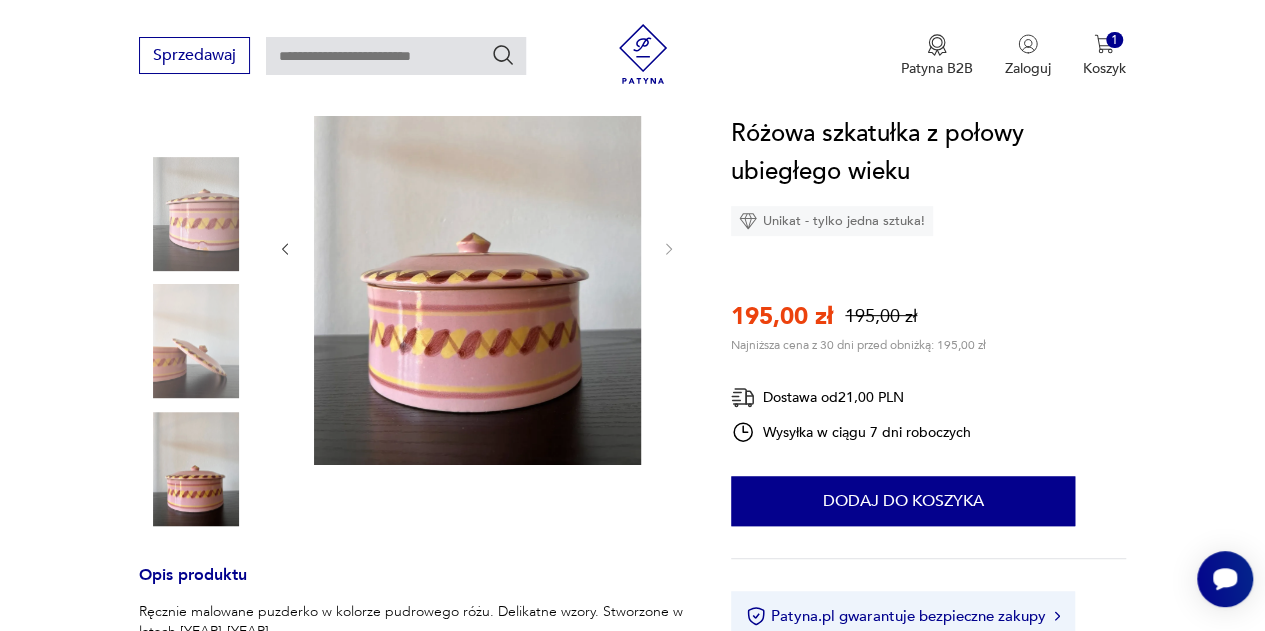click at bounding box center [196, 279] 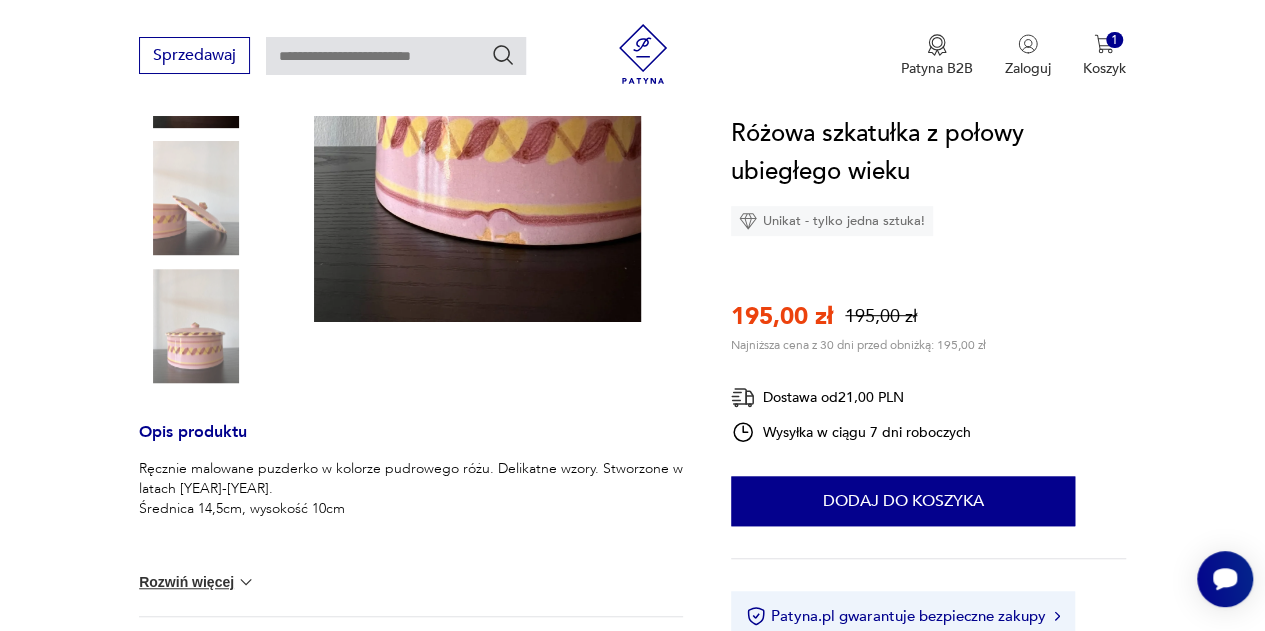 scroll, scrollTop: 165, scrollLeft: 0, axis: vertical 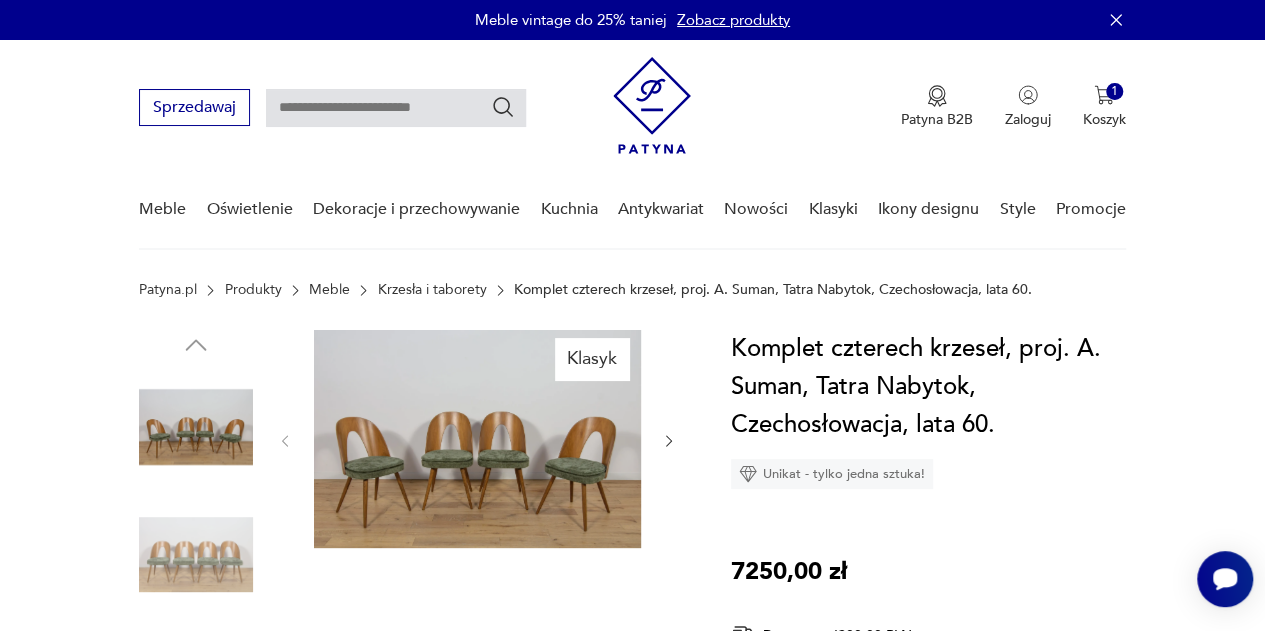 click 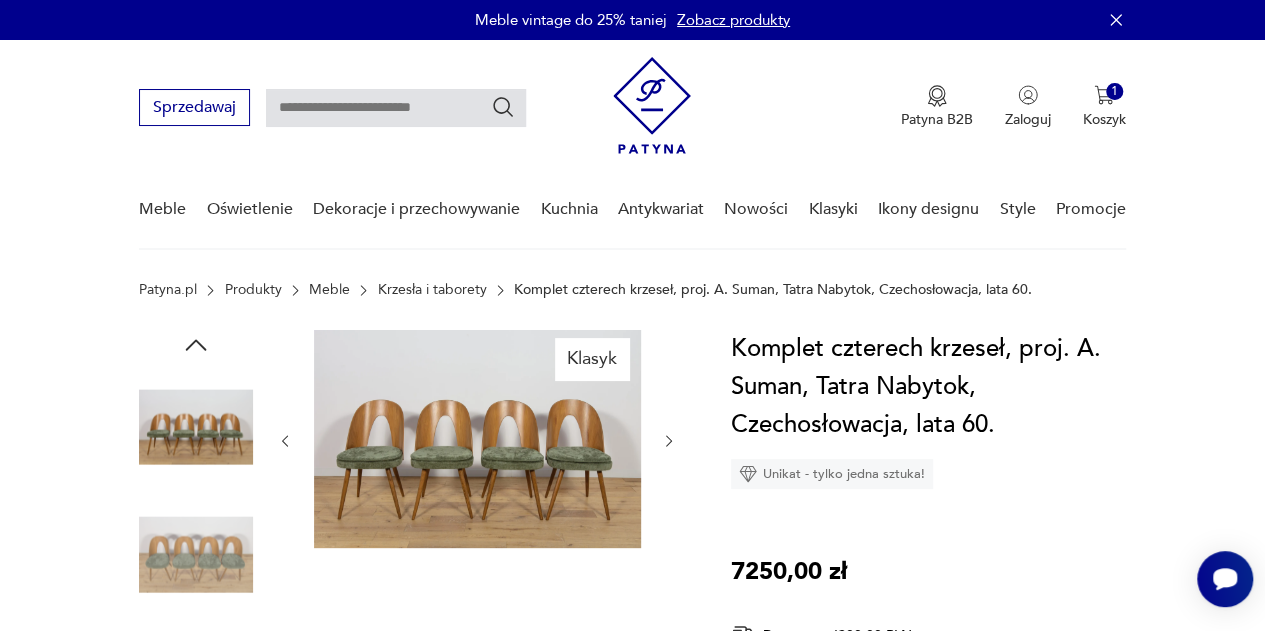 click 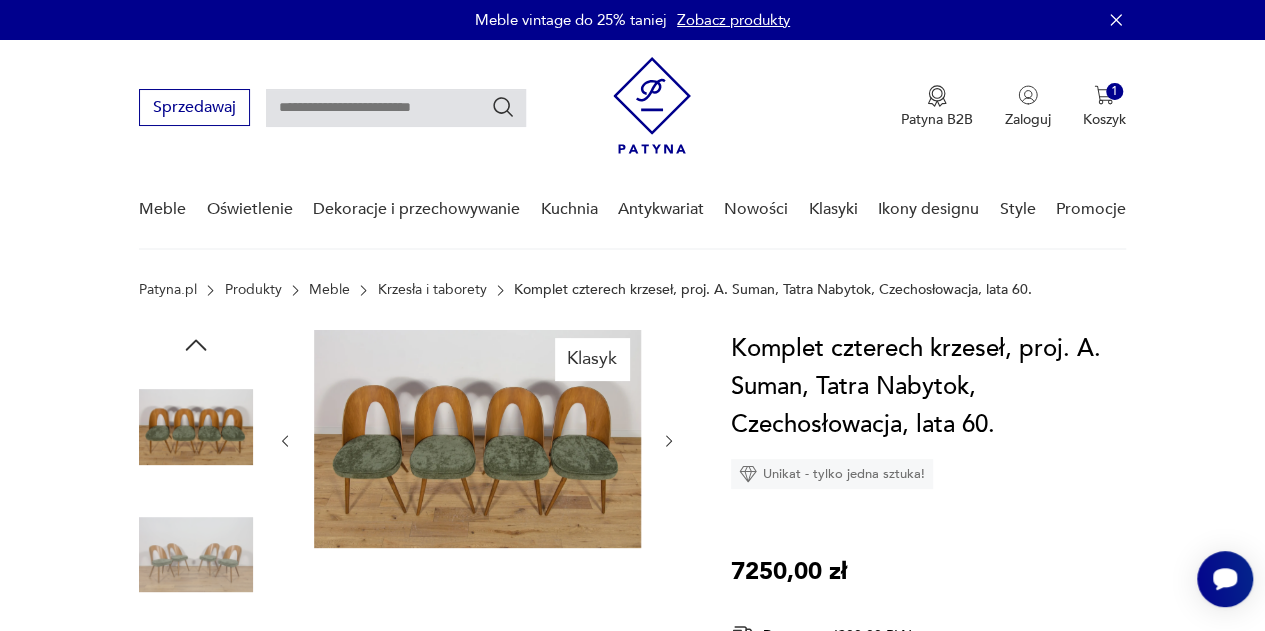 click 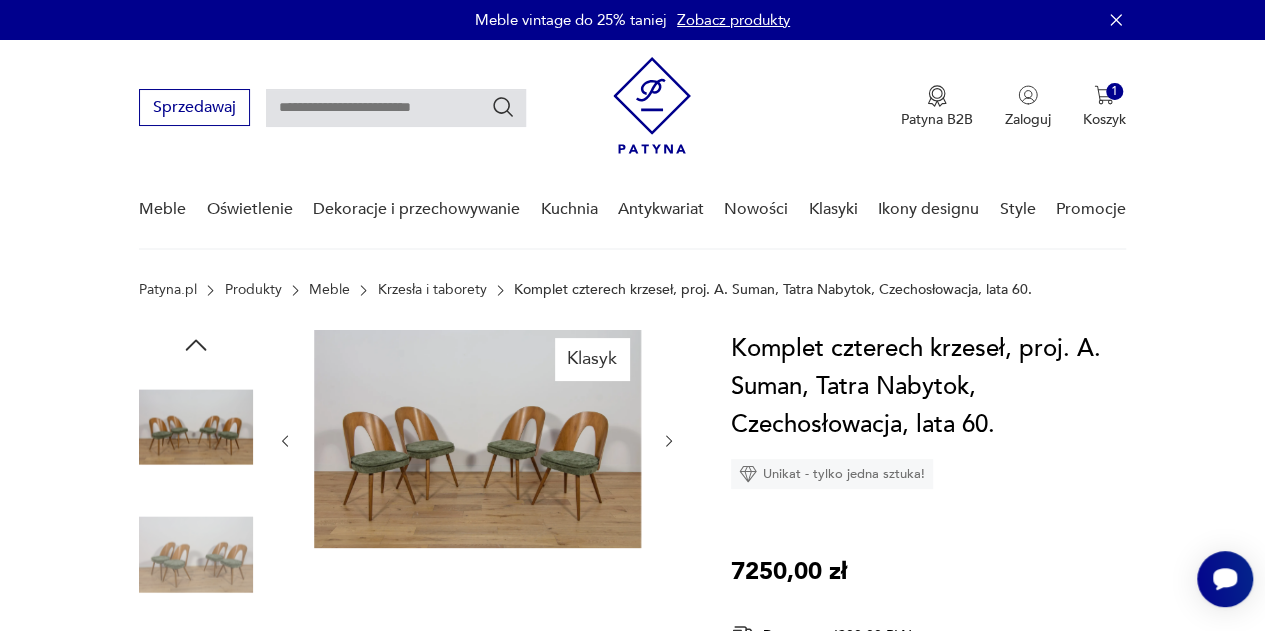 click 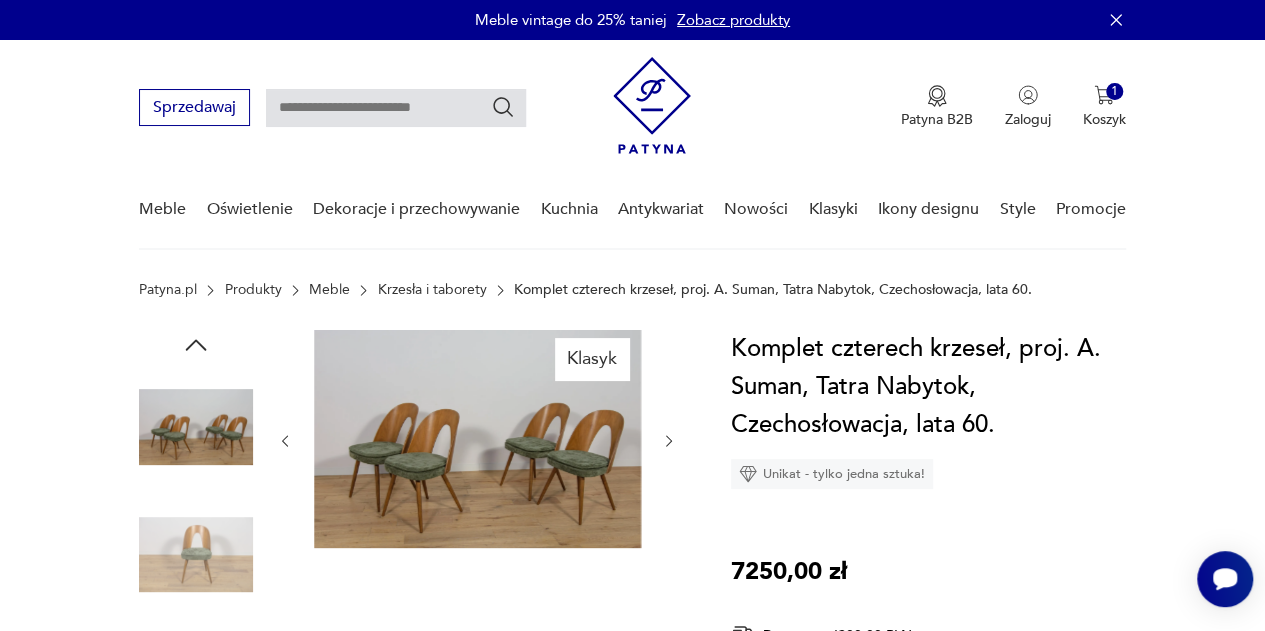 click 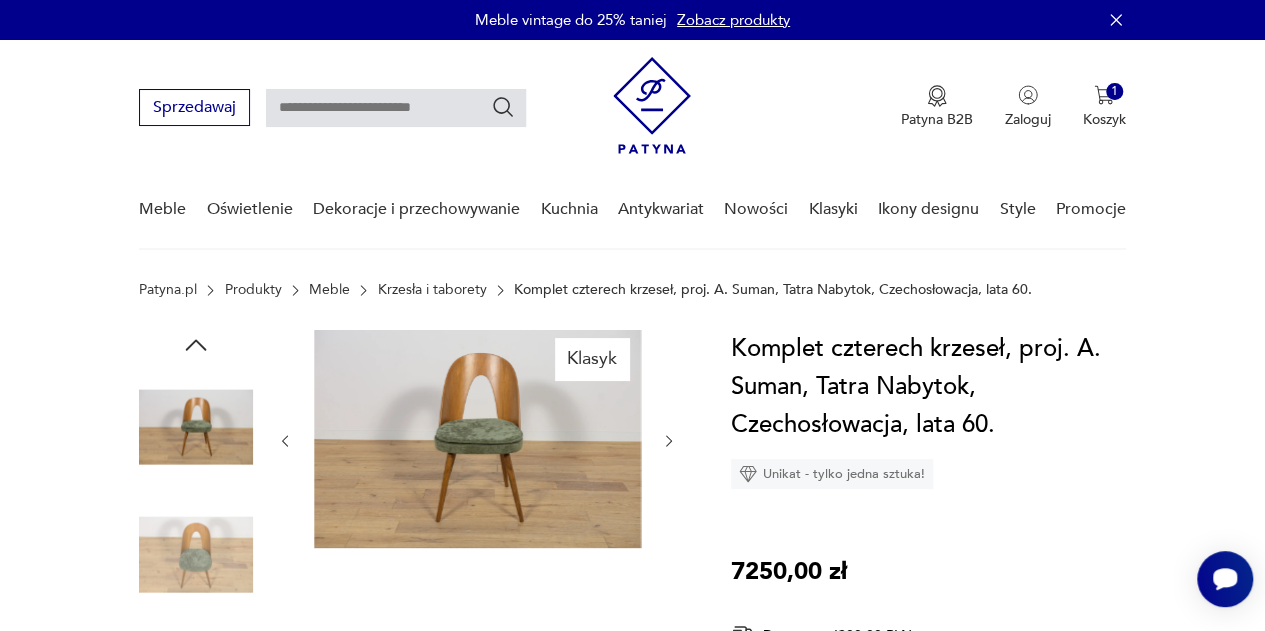 click 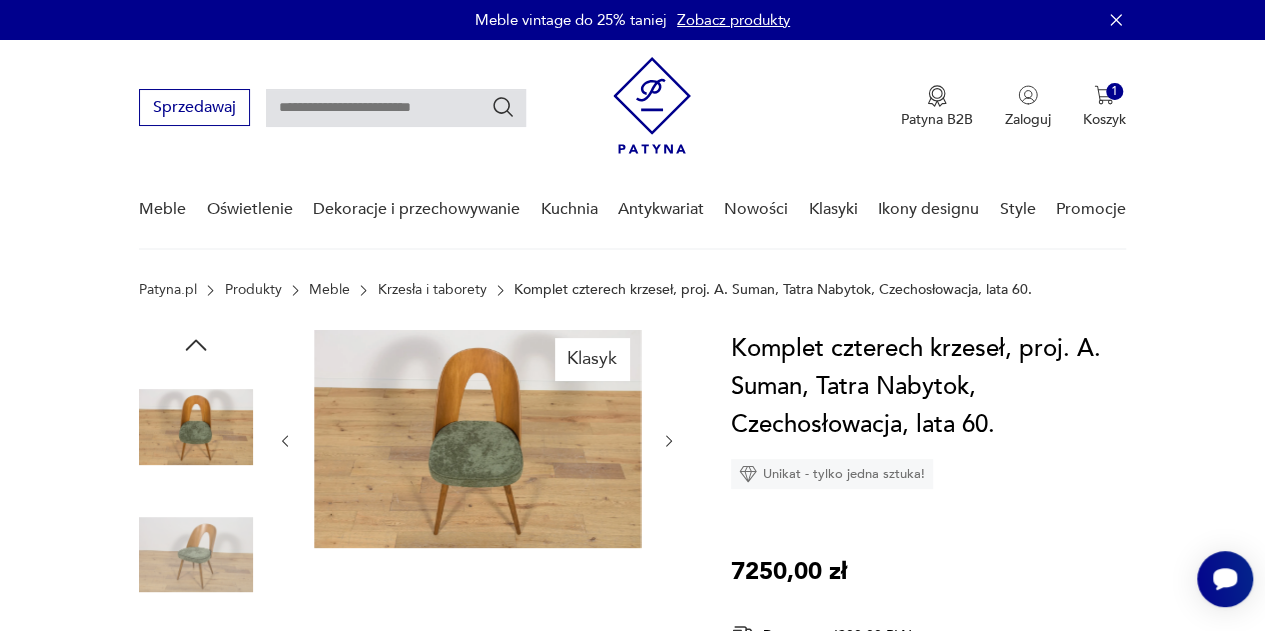 click 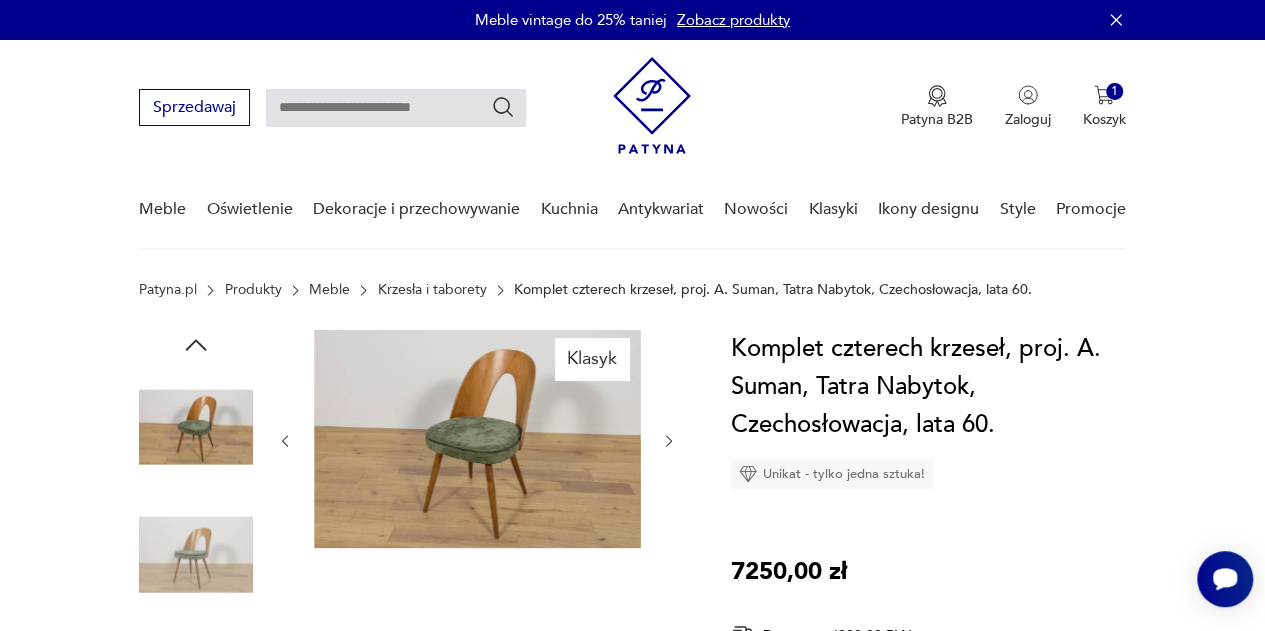 click 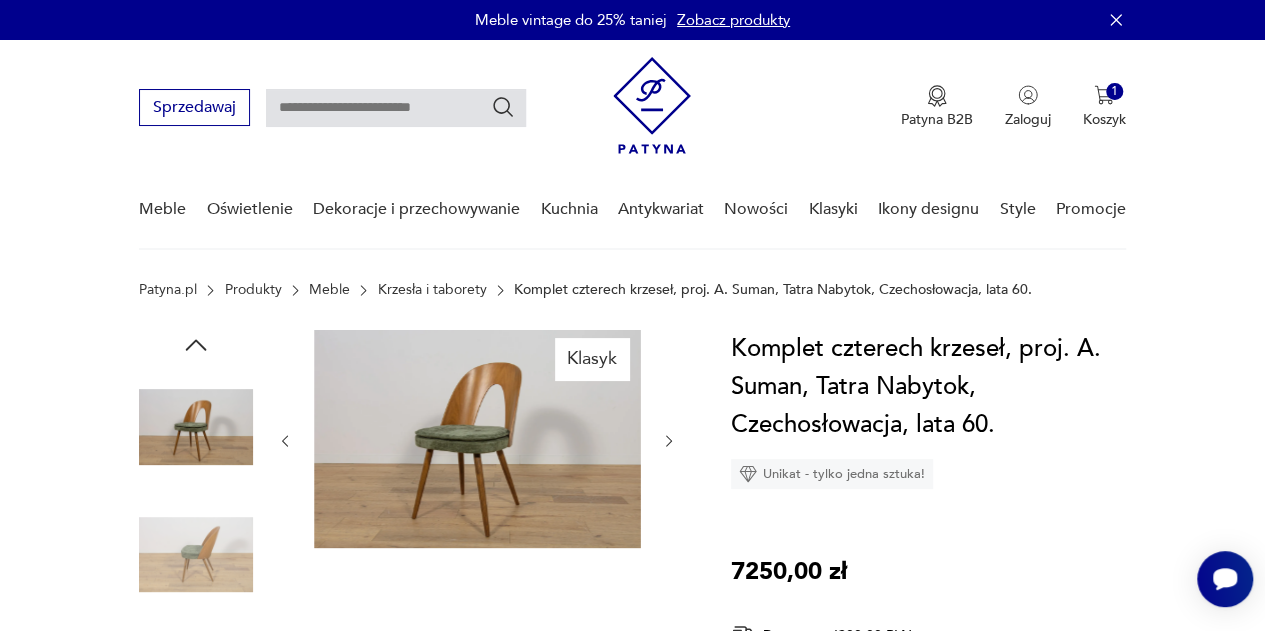 click 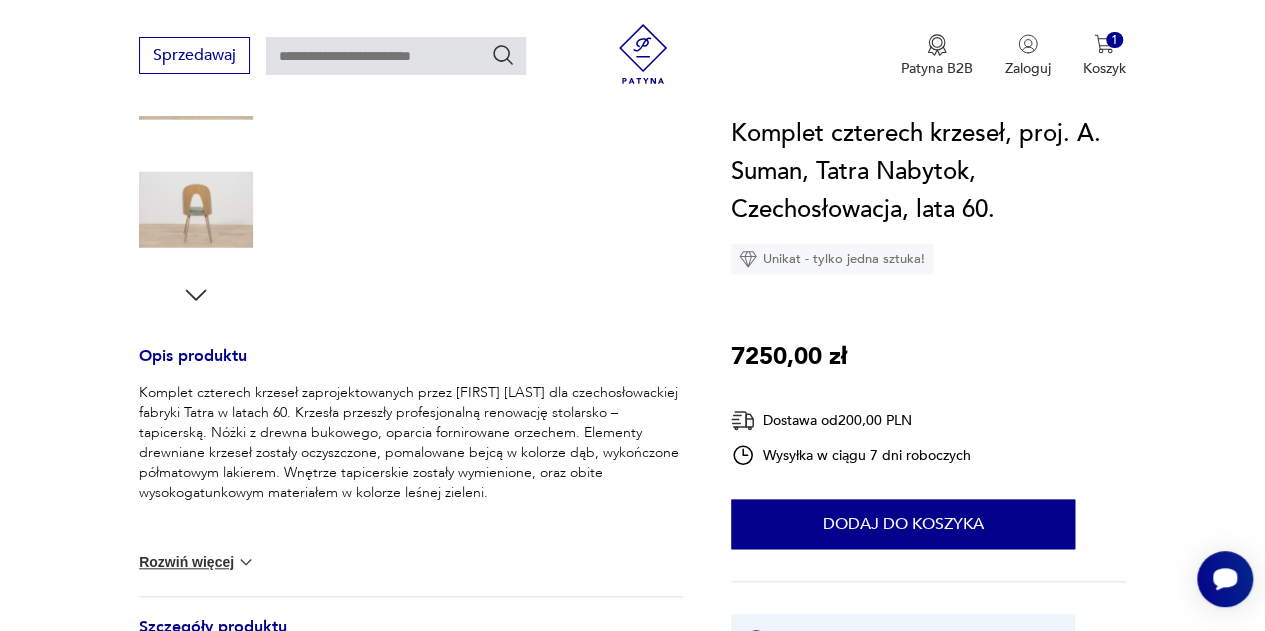 scroll, scrollTop: 663, scrollLeft: 0, axis: vertical 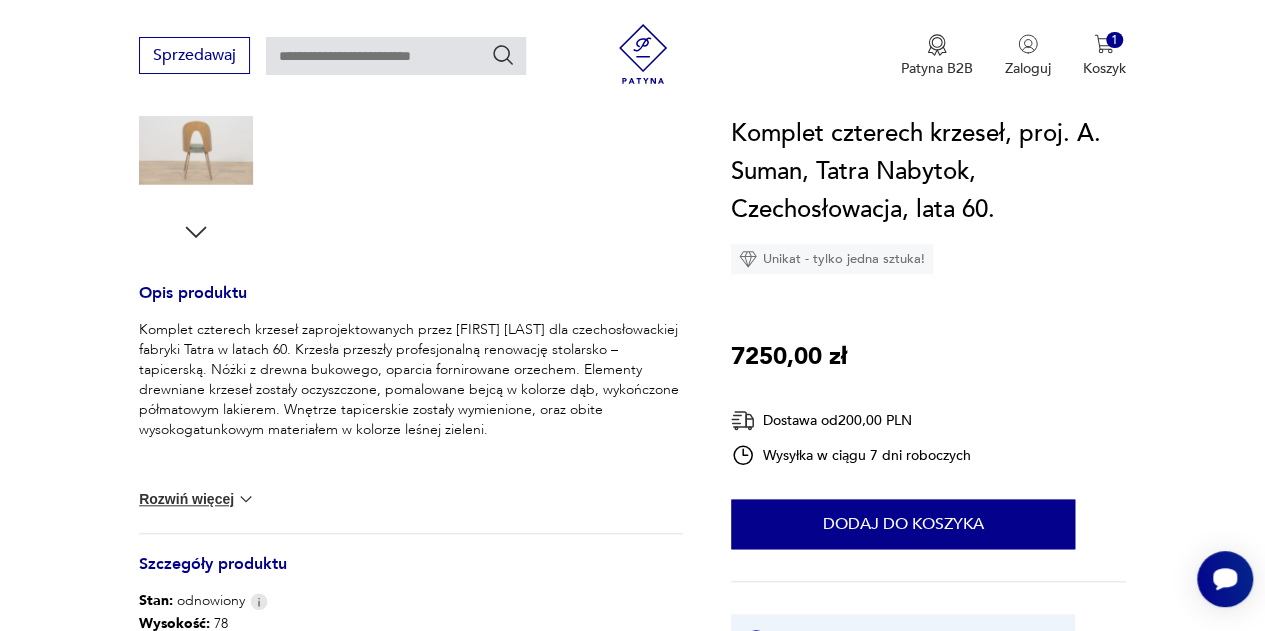 click on "Rozwiń więcej" at bounding box center [197, 499] 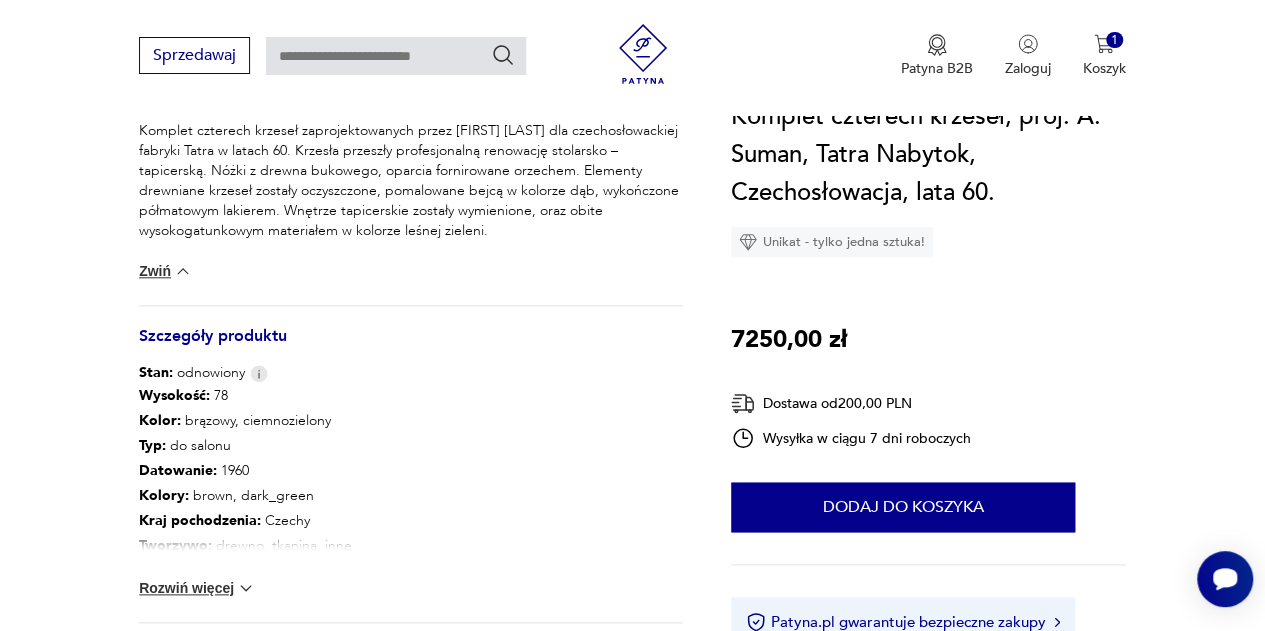 scroll, scrollTop: 946, scrollLeft: 0, axis: vertical 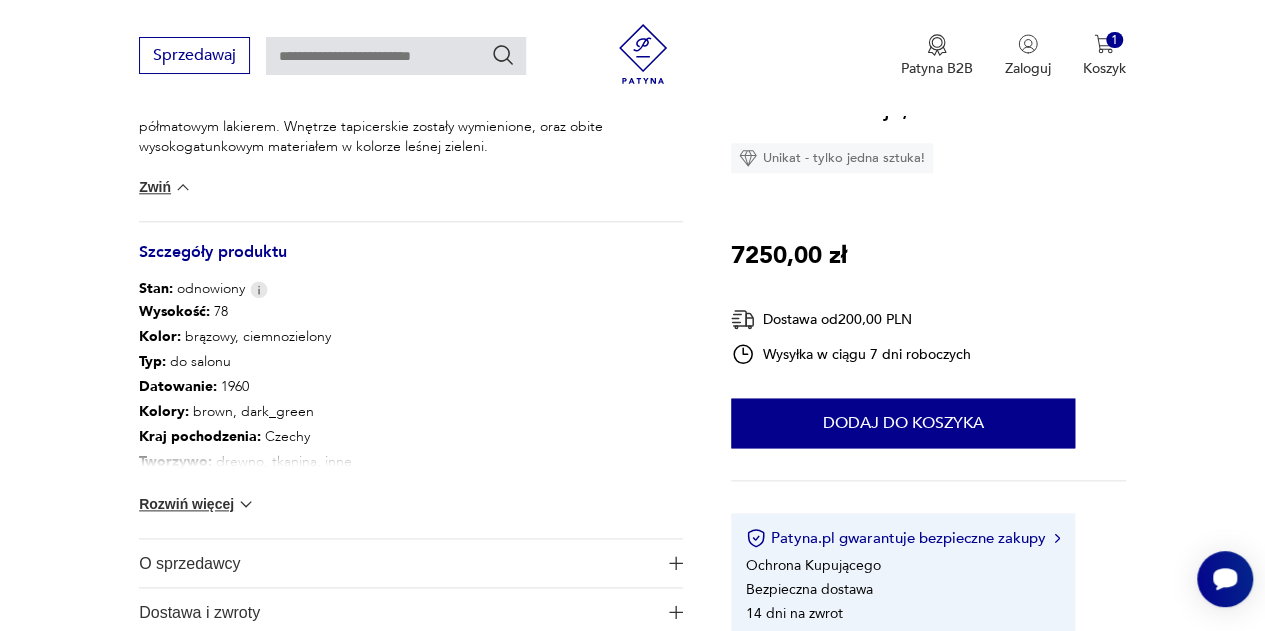 click on "Wysokość :   78 Kolor:   brązowy, ciemnozielony Typ :   do salonu Datowanie :   1960 Kolory :   brown, dark_green Kraj pochodzenia :   Czechy Tworzywo :   drewno, tkanina, inne Projektant :   Antonin Šuman Producent :   Tatra Nábytok Pravenec Wysokość :   78 Szerokość :   45 Liczba sztuk :   4 Głębokość :   50 Liczba sztuk:   1 Tagi:   lata 60. ,  mid-century modern ,  vintage Rozwiń więcej" at bounding box center [411, 418] 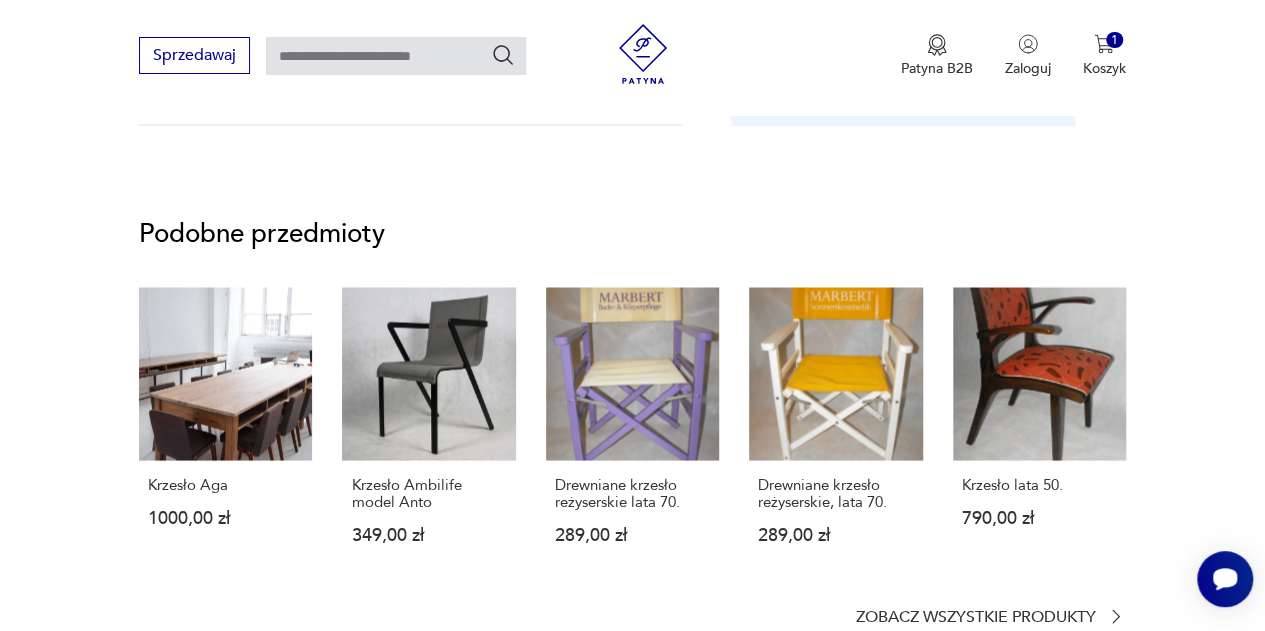 scroll, scrollTop: 1734, scrollLeft: 0, axis: vertical 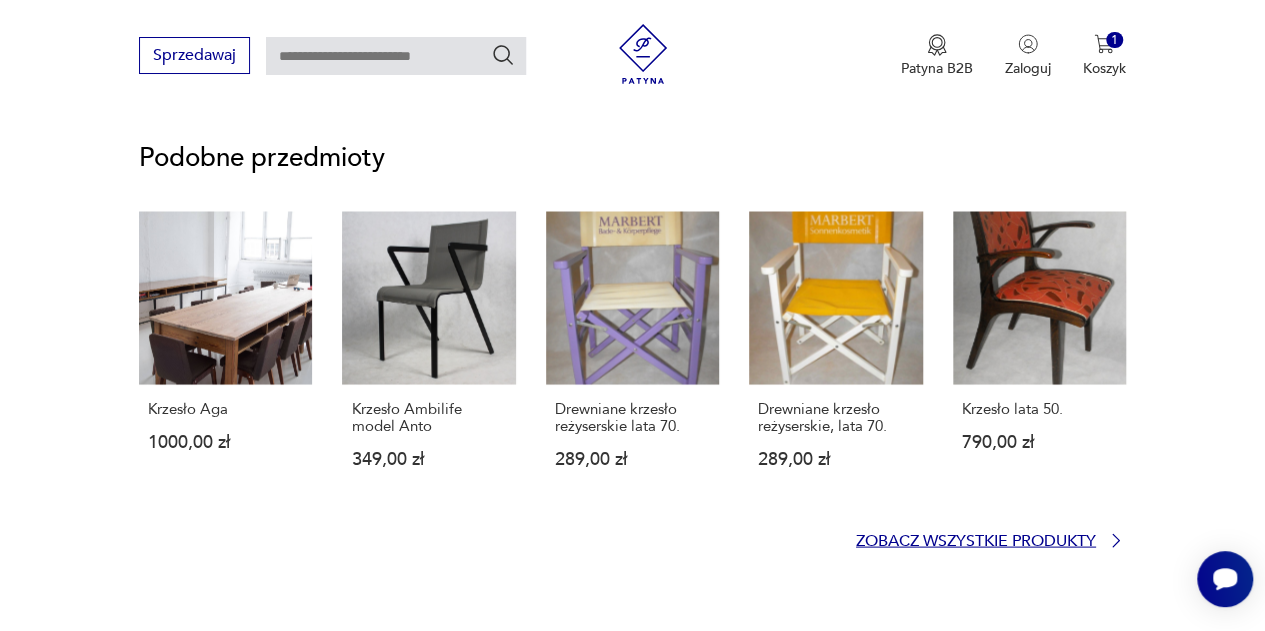 click on "Zobacz wszystkie produkty" at bounding box center (976, 540) 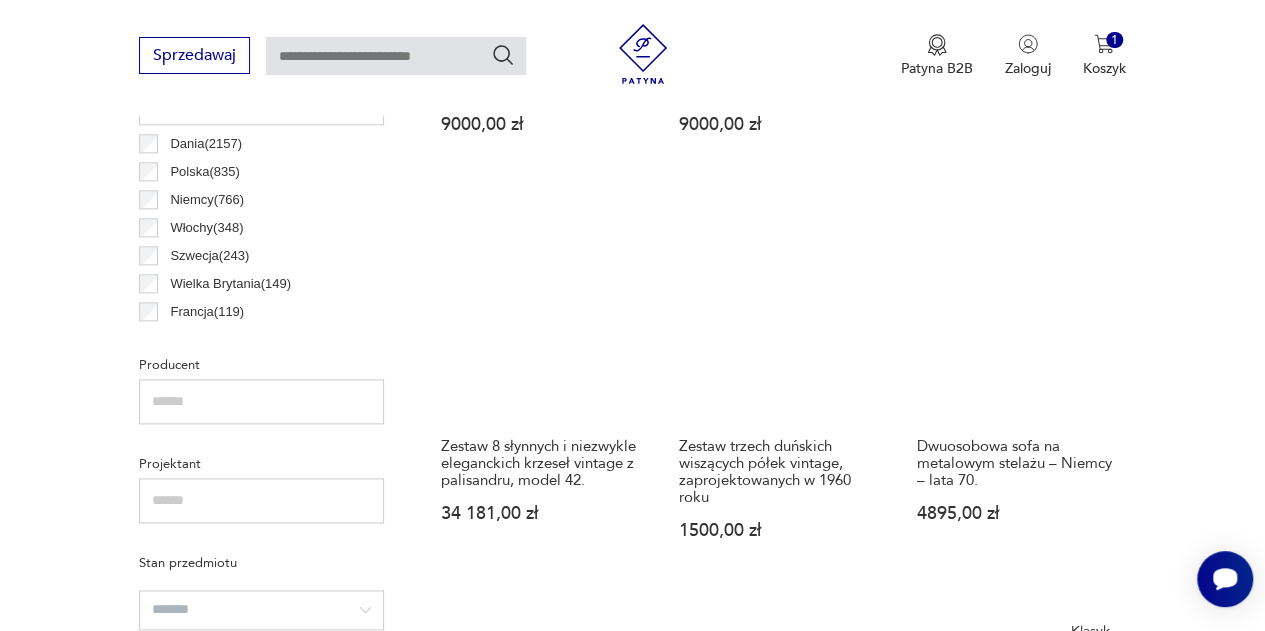 scroll, scrollTop: 1103, scrollLeft: 0, axis: vertical 